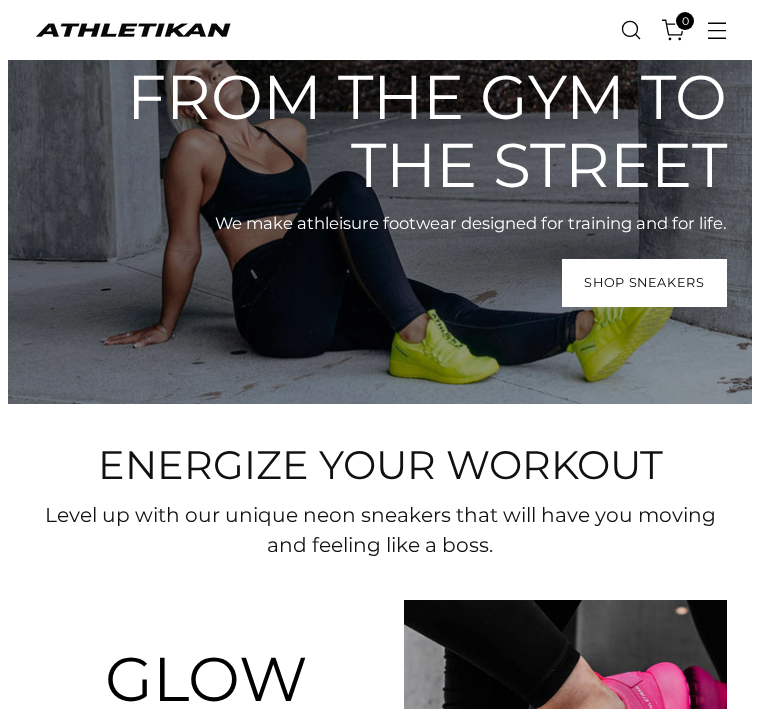 scroll, scrollTop: 0, scrollLeft: 0, axis: both 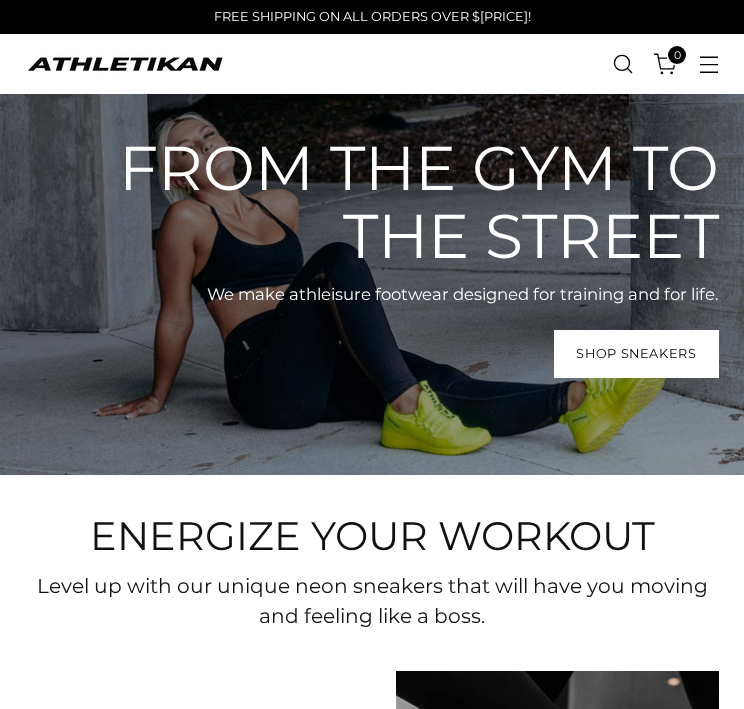 click at bounding box center [708, 64] 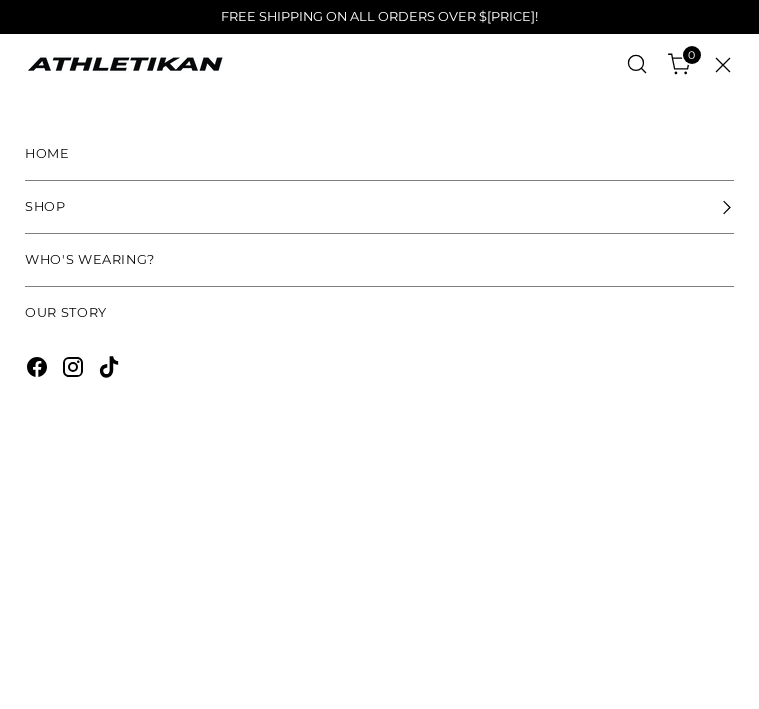 click on "SHOP" at bounding box center [45, 206] 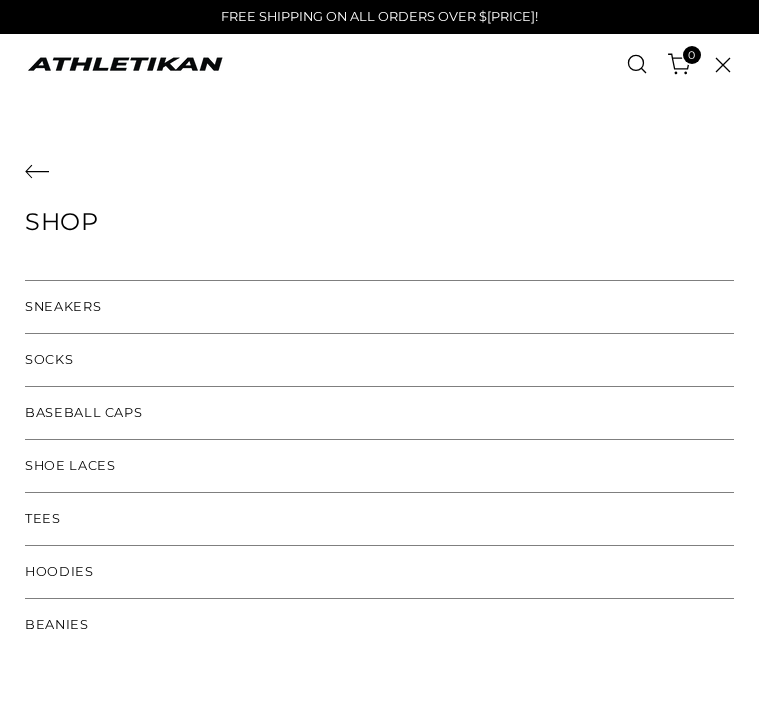 click on "SNEAKERS" at bounding box center (63, 306) 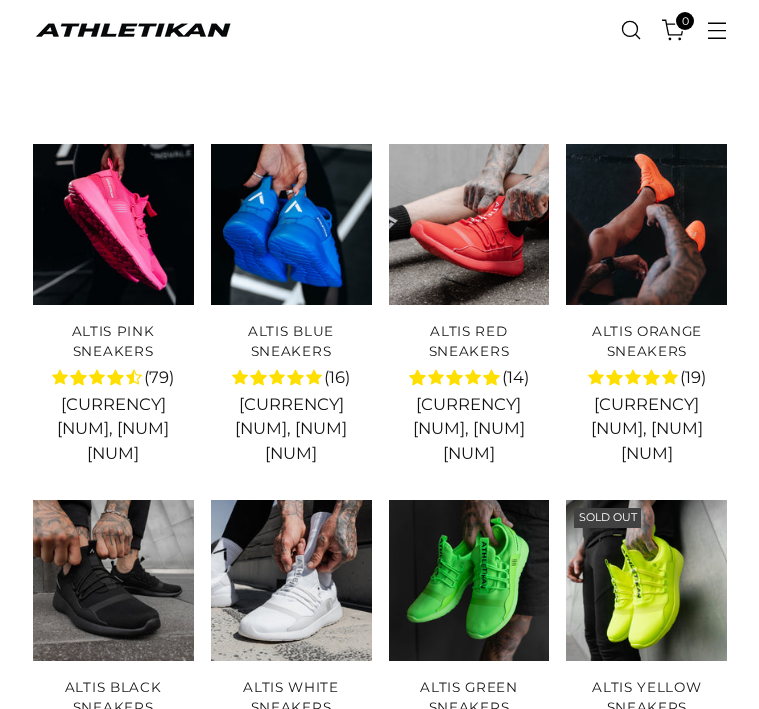 scroll, scrollTop: 0, scrollLeft: 0, axis: both 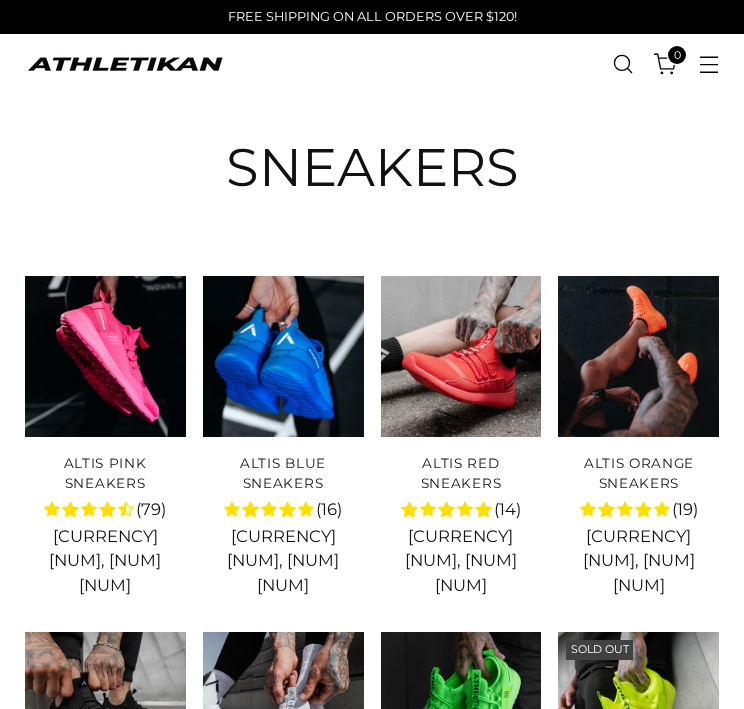 click at bounding box center [708, 64] 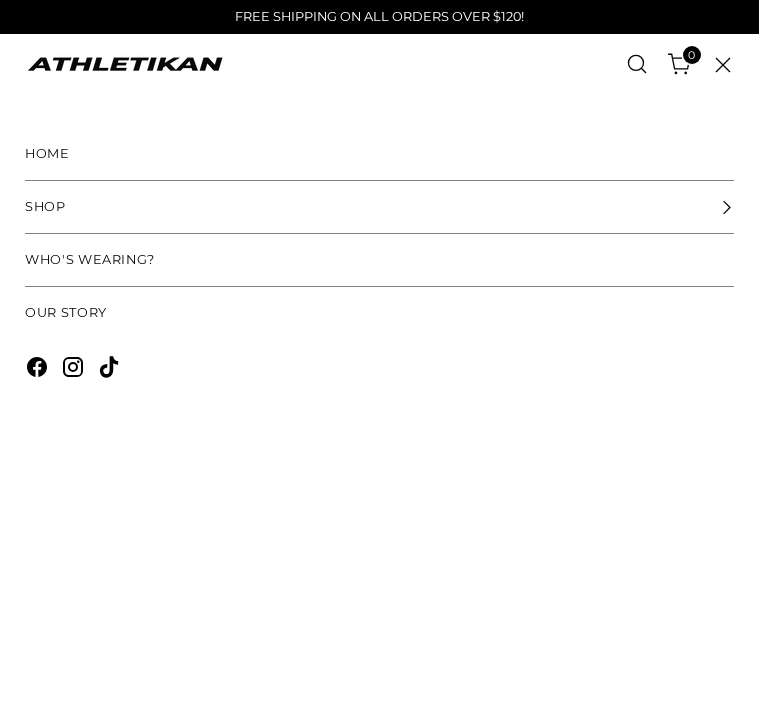 click on "SHOP" at bounding box center [45, 206] 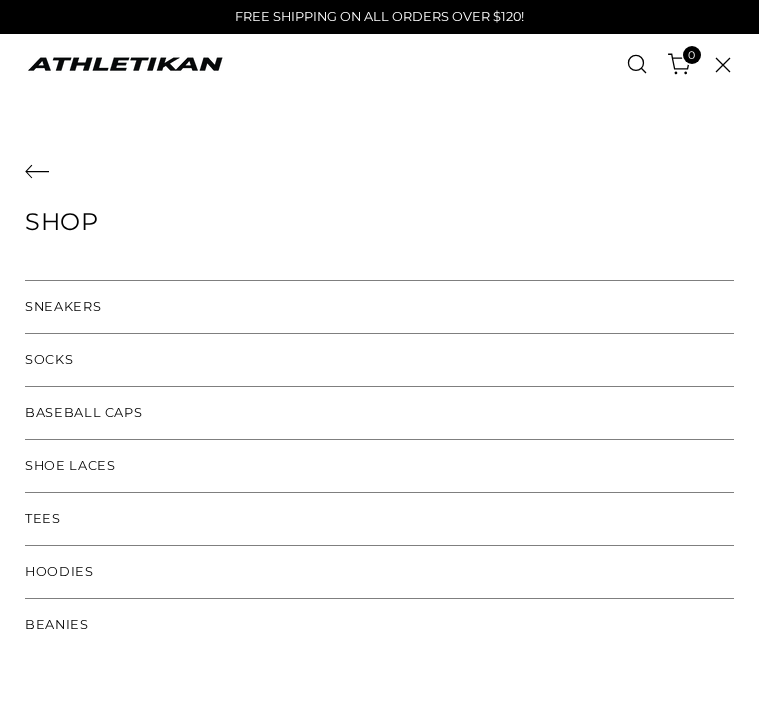 click on "SOCKS" at bounding box center [49, 359] 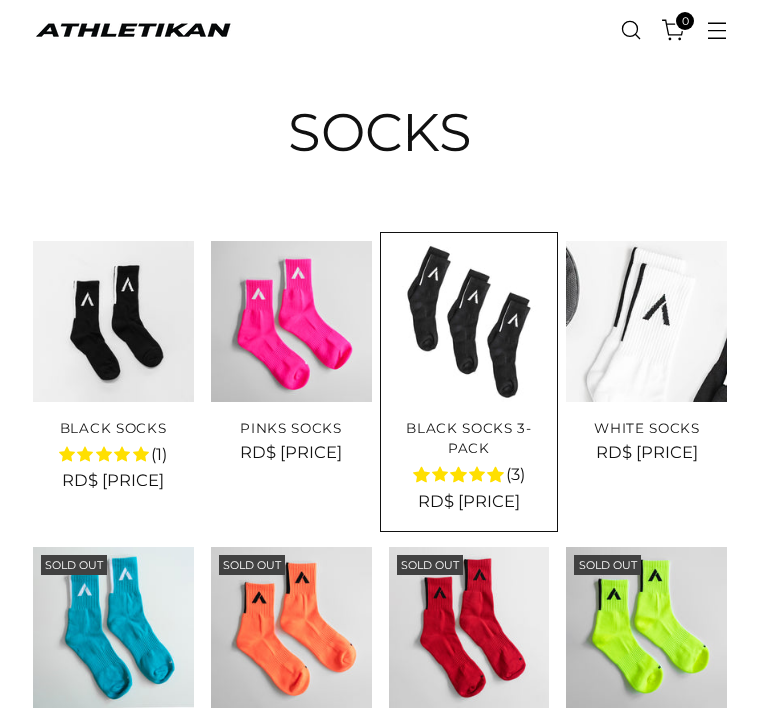 scroll, scrollTop: 0, scrollLeft: 0, axis: both 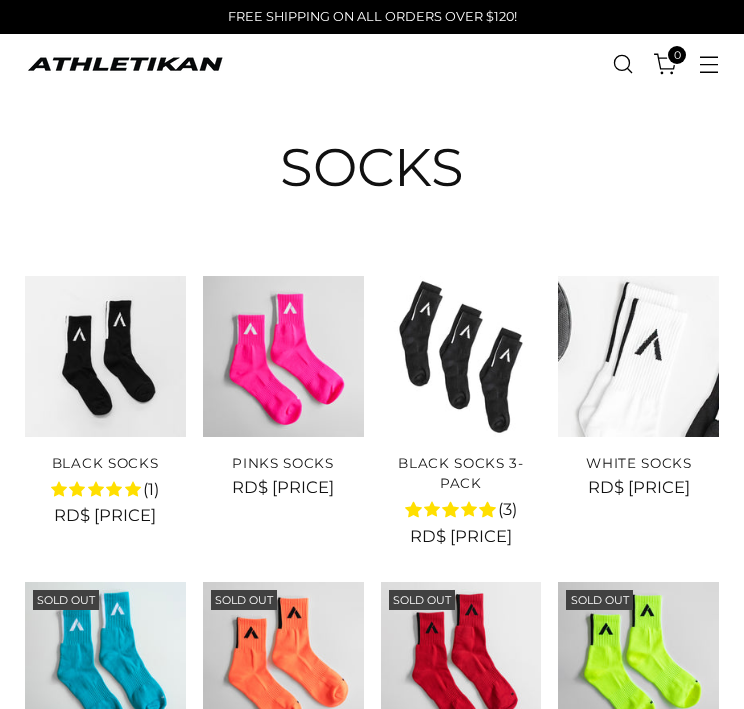 click at bounding box center [708, 64] 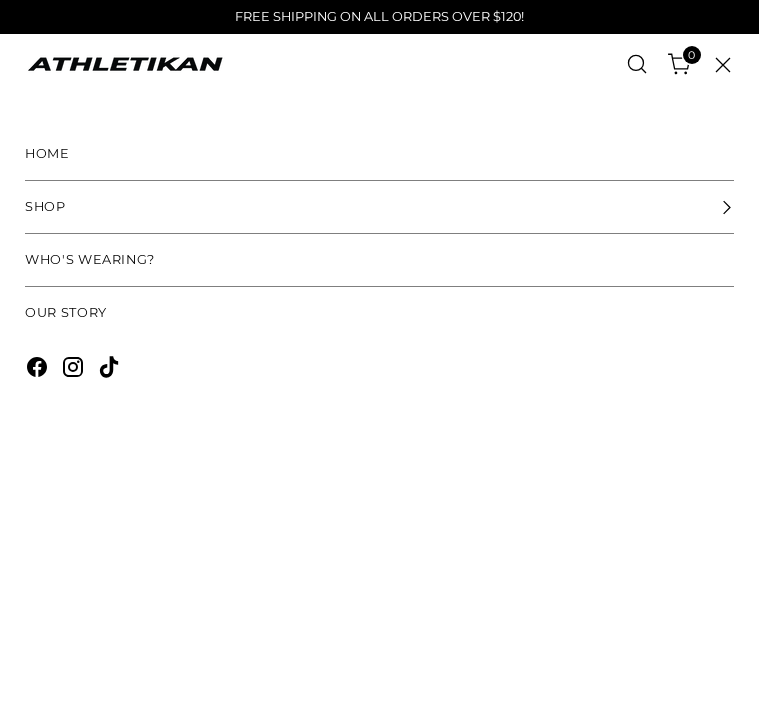 click on "HOME
SHOP
SHOP
SNEAKERS
SOCKS
BASEBALL CAPS
SHOE LACES
TEES
HOODIES
BEANIES" at bounding box center (379, 233) 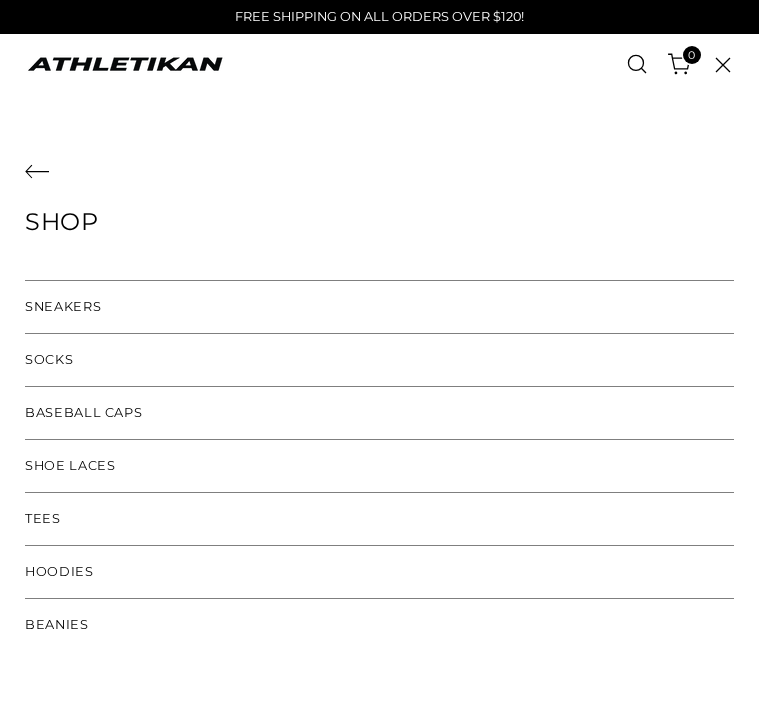 click on "BASEBALL CAPS" at bounding box center (83, 412) 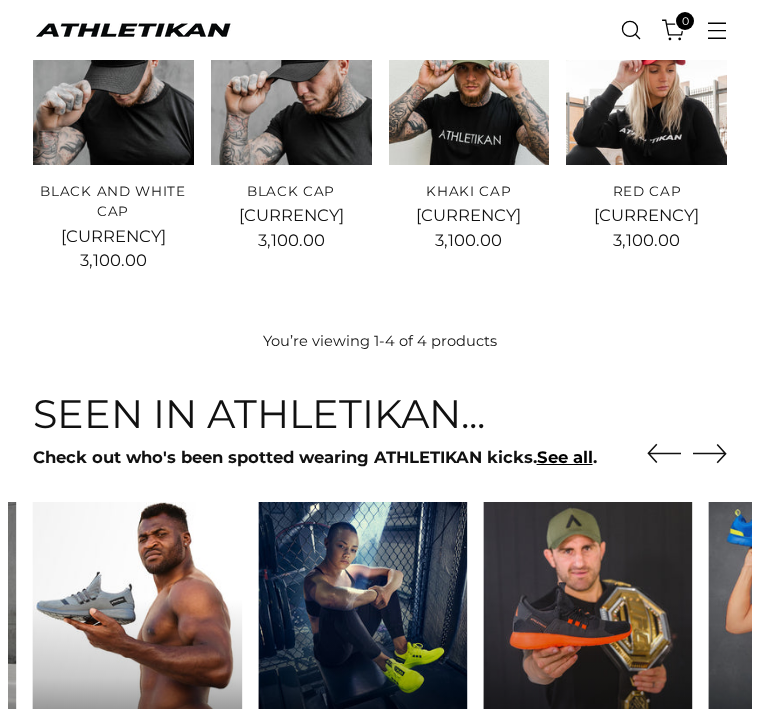 scroll, scrollTop: 0, scrollLeft: 0, axis: both 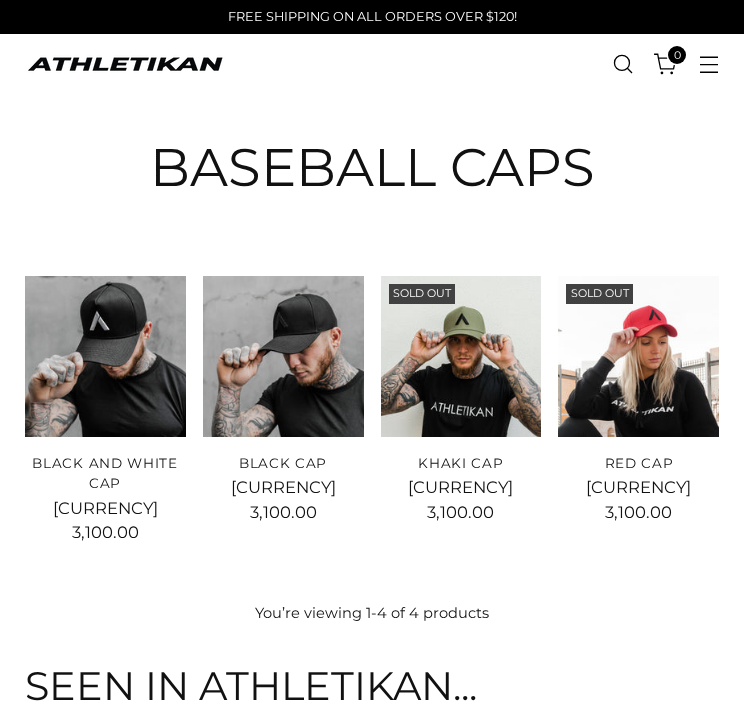 click at bounding box center (708, 64) 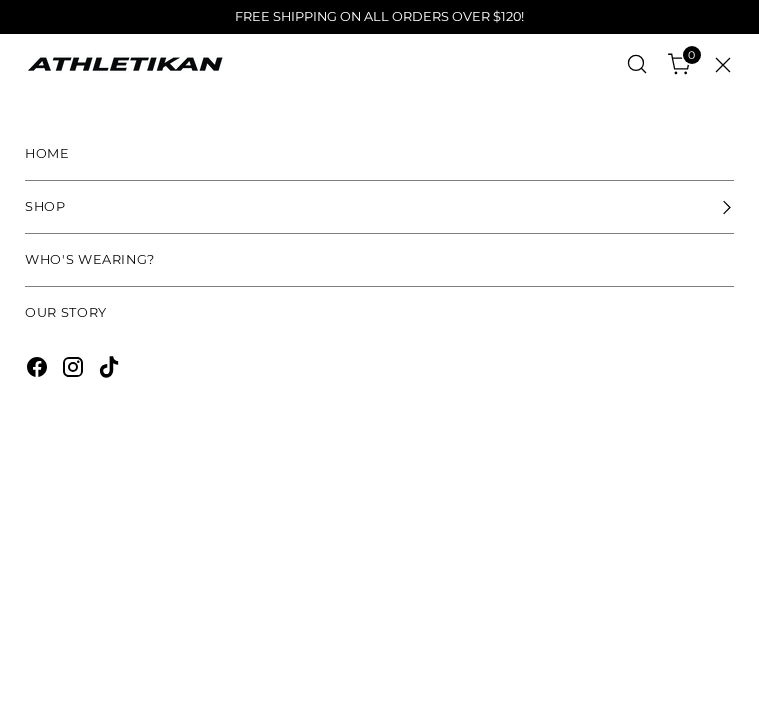 click on "SHOP" at bounding box center [45, 206] 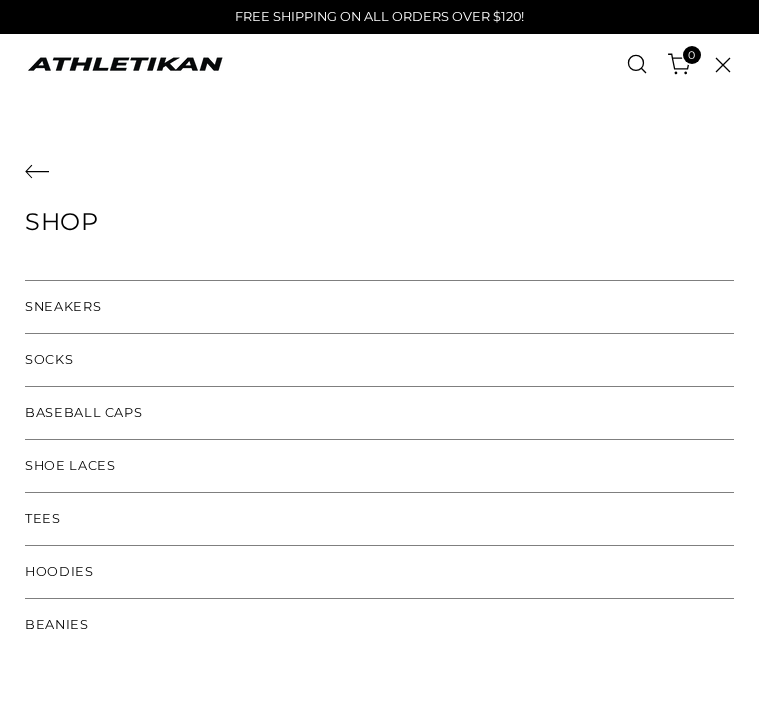 click on "SHOE LACES" at bounding box center [70, 465] 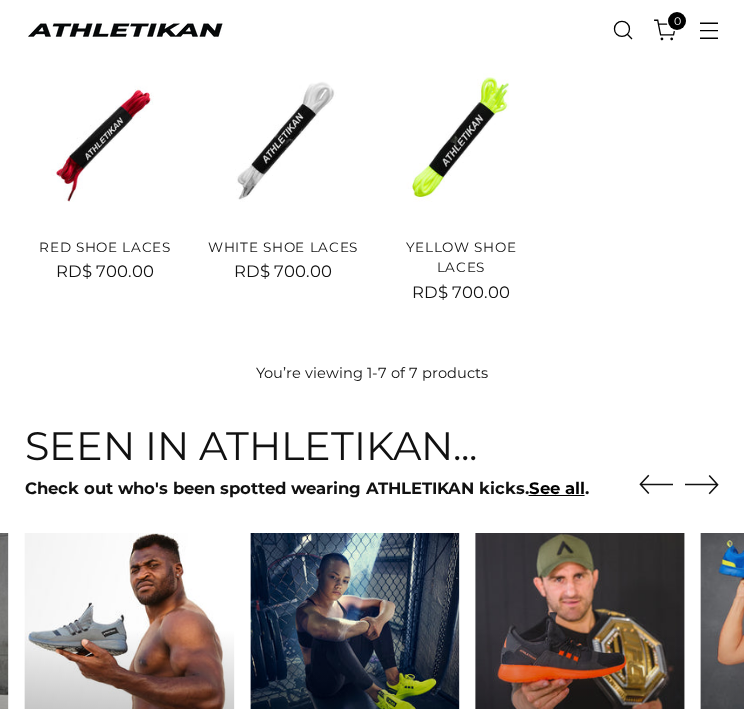 scroll, scrollTop: 500, scrollLeft: 0, axis: vertical 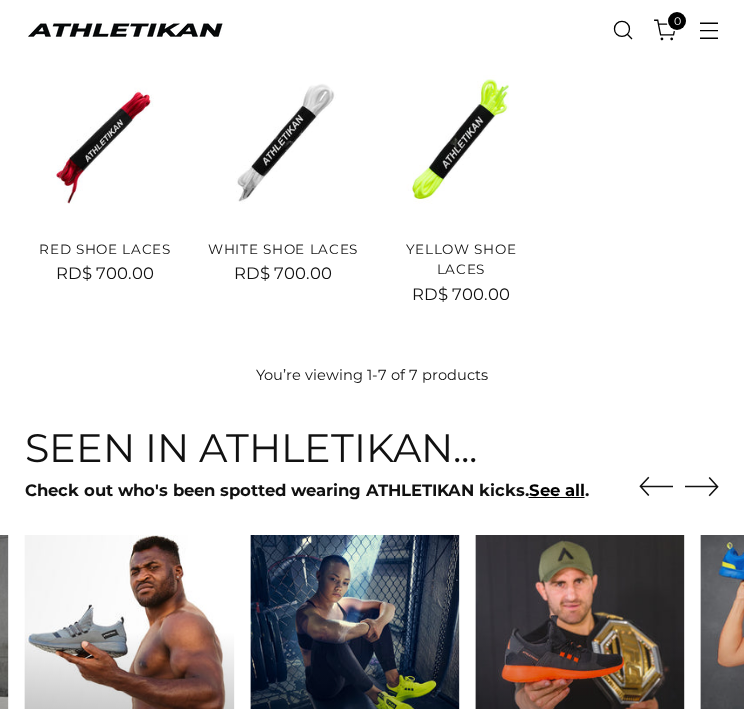 click at bounding box center (708, 30) 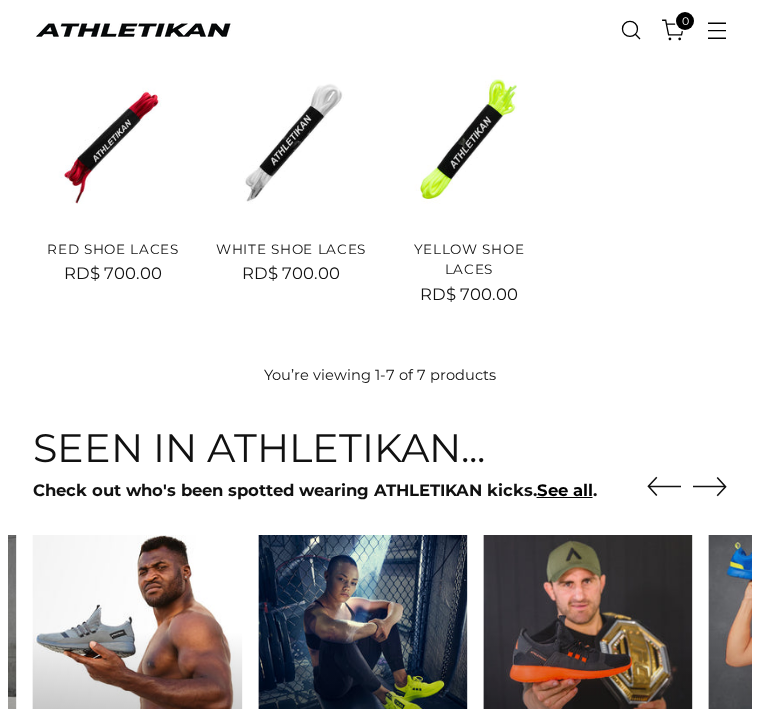 scroll, scrollTop: 0, scrollLeft: 0, axis: both 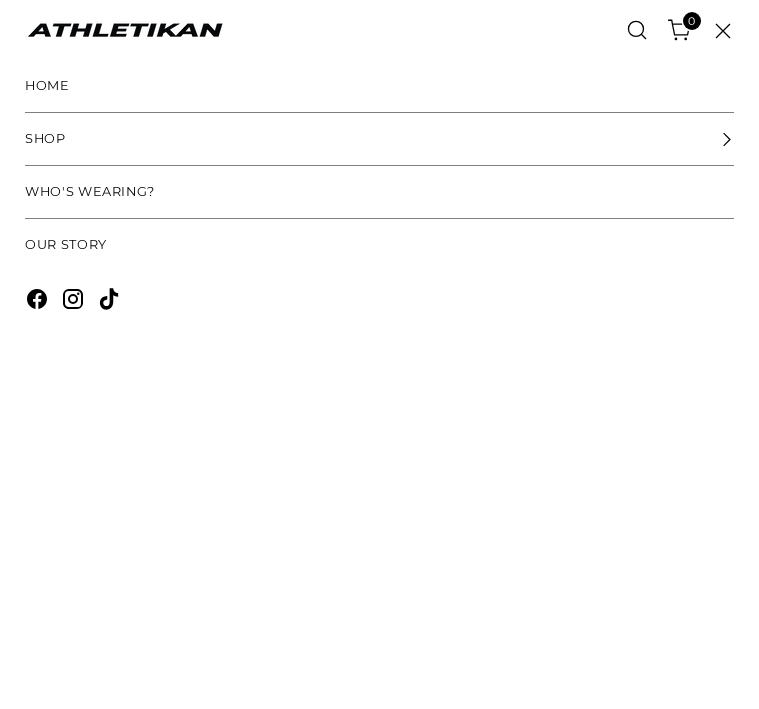 click on "SHOP" at bounding box center [45, 138] 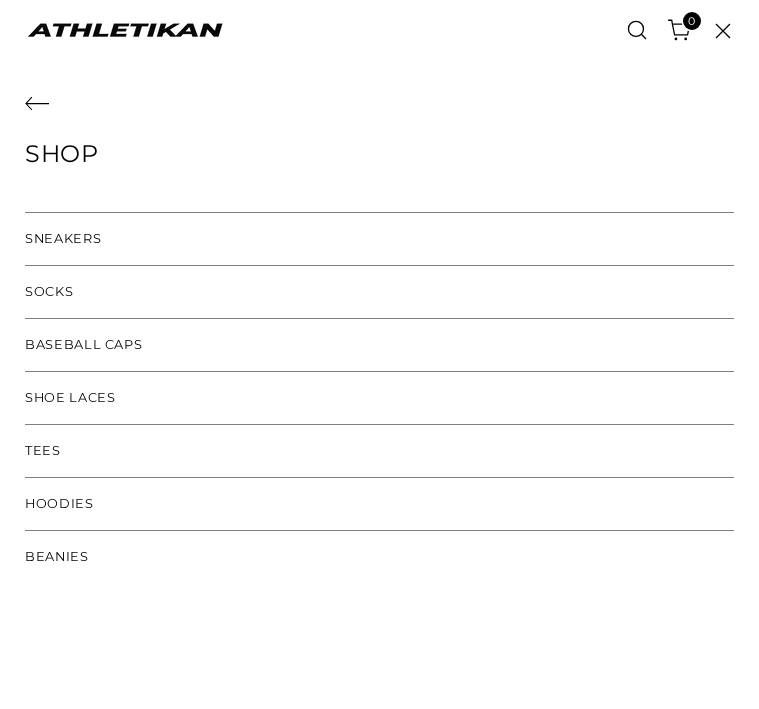 click on "TEES" at bounding box center [43, 450] 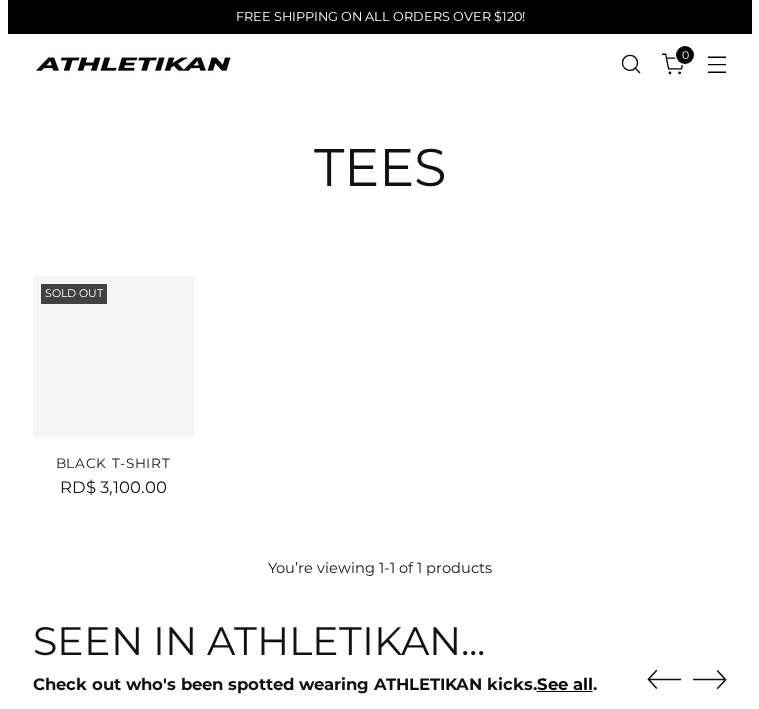 scroll, scrollTop: 0, scrollLeft: 0, axis: both 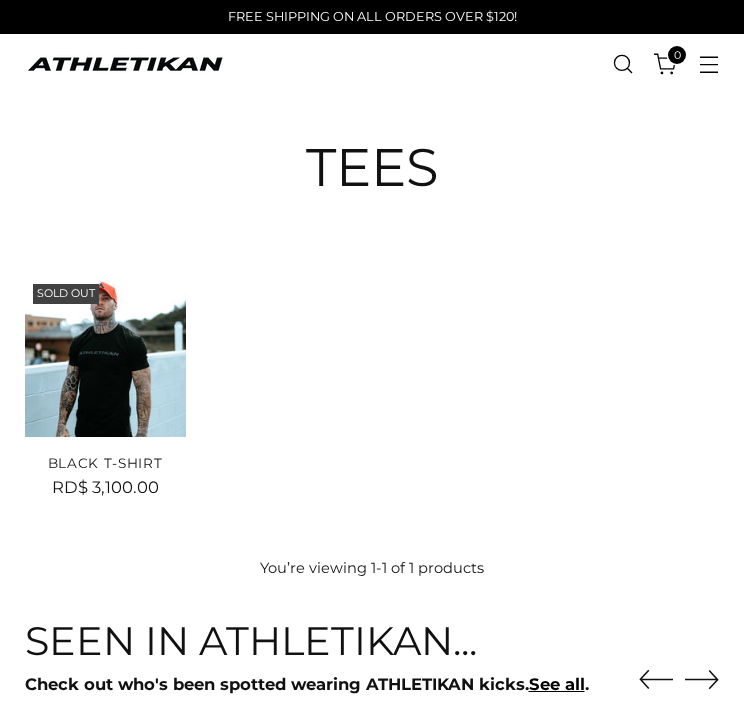 click at bounding box center [708, 64] 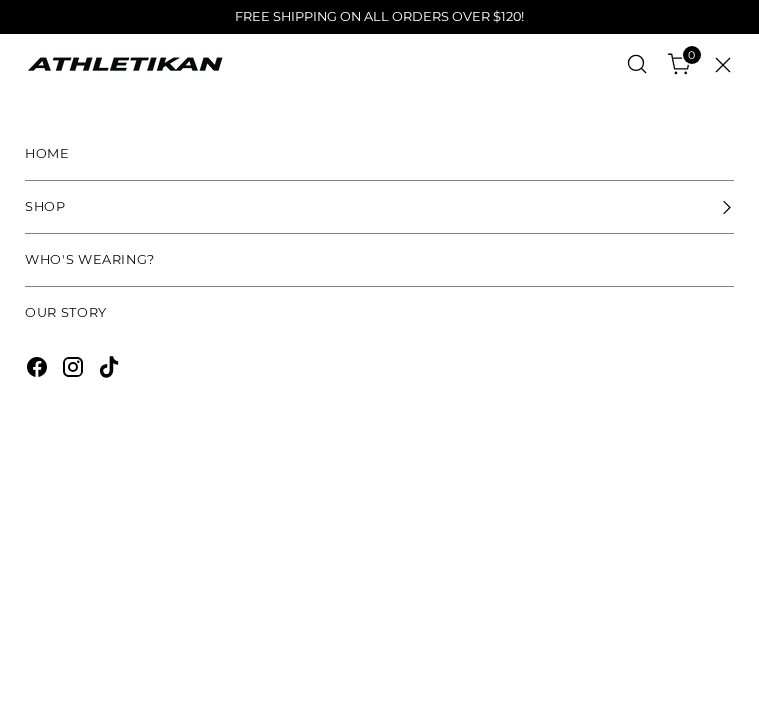click on "SHOP" at bounding box center [45, 206] 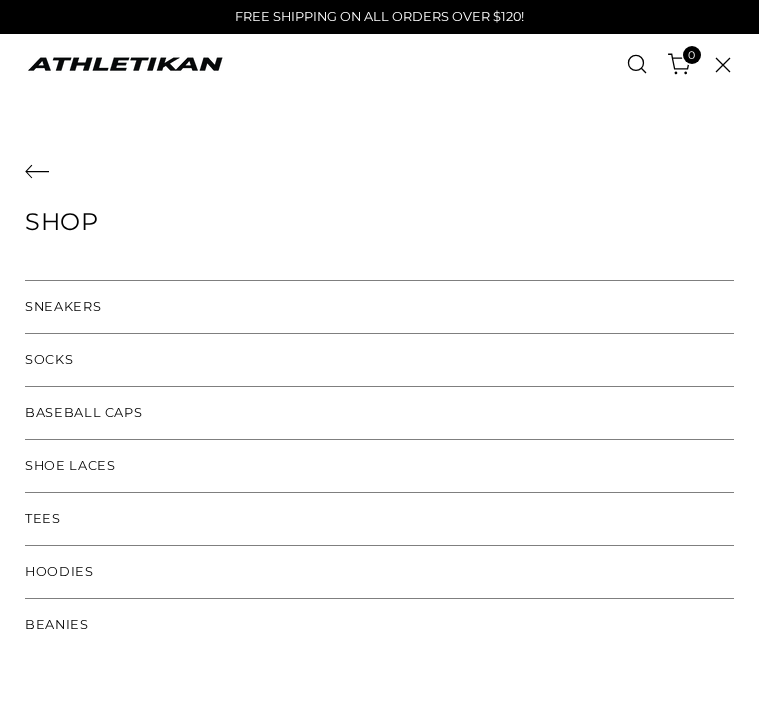 click on "HOODIES" at bounding box center (59, 571) 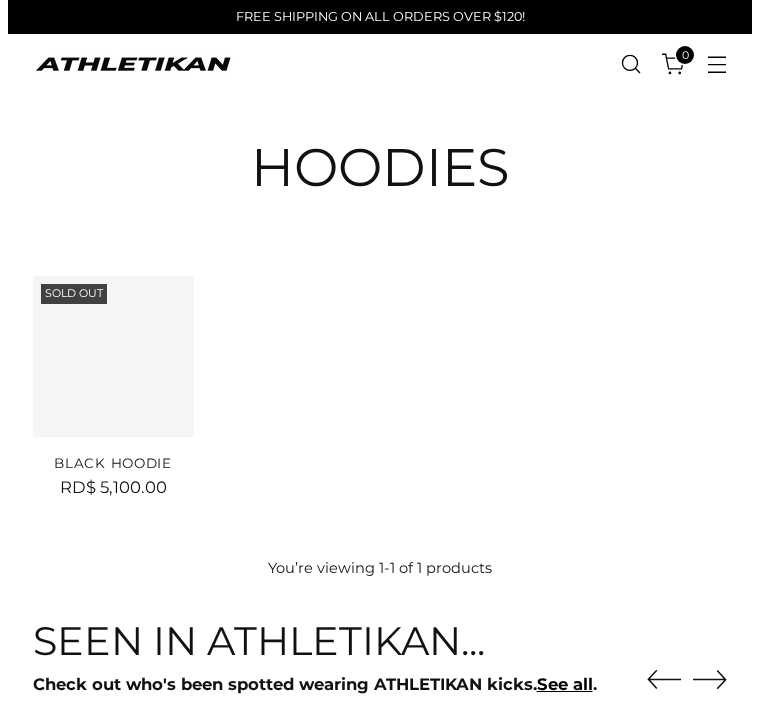 scroll, scrollTop: 0, scrollLeft: 0, axis: both 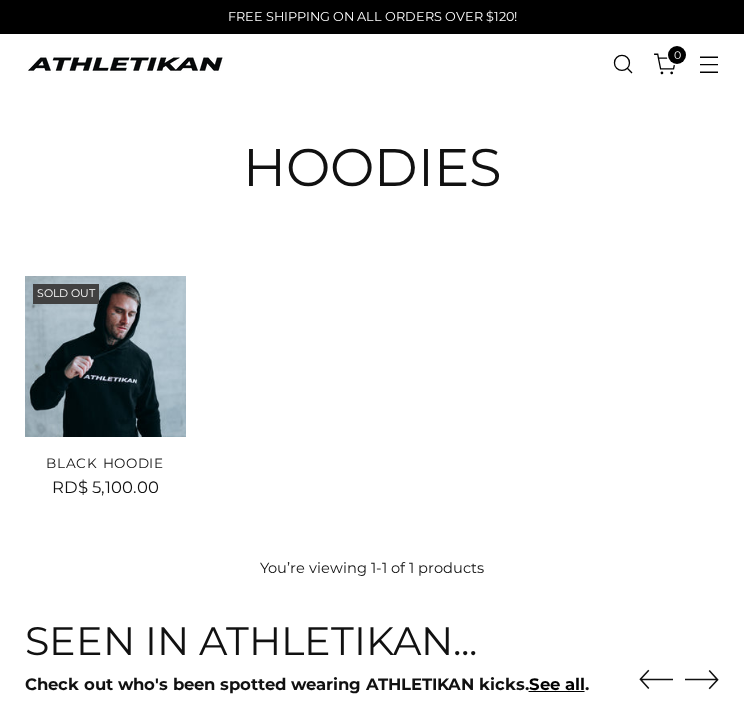click at bounding box center [708, 64] 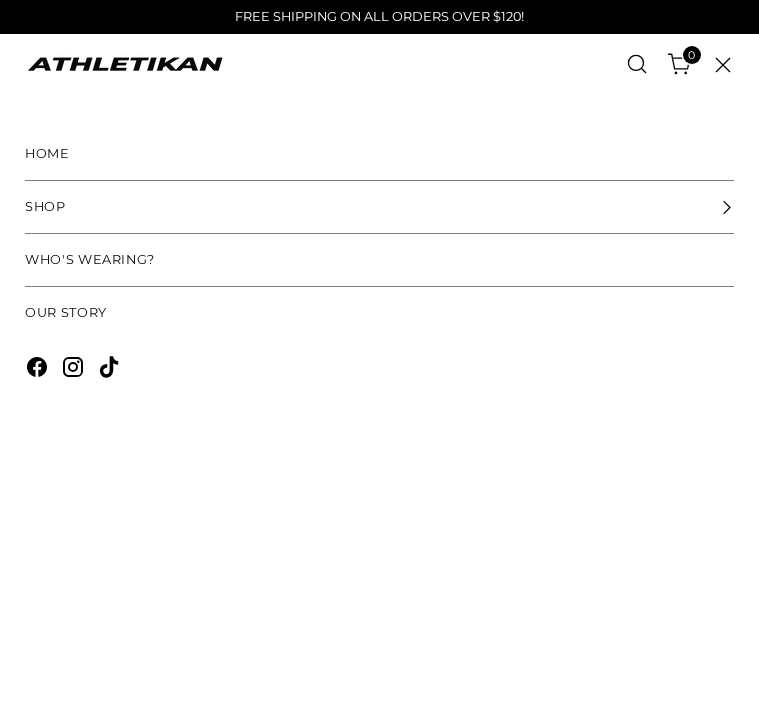 click on "SHOP" at bounding box center [379, 207] 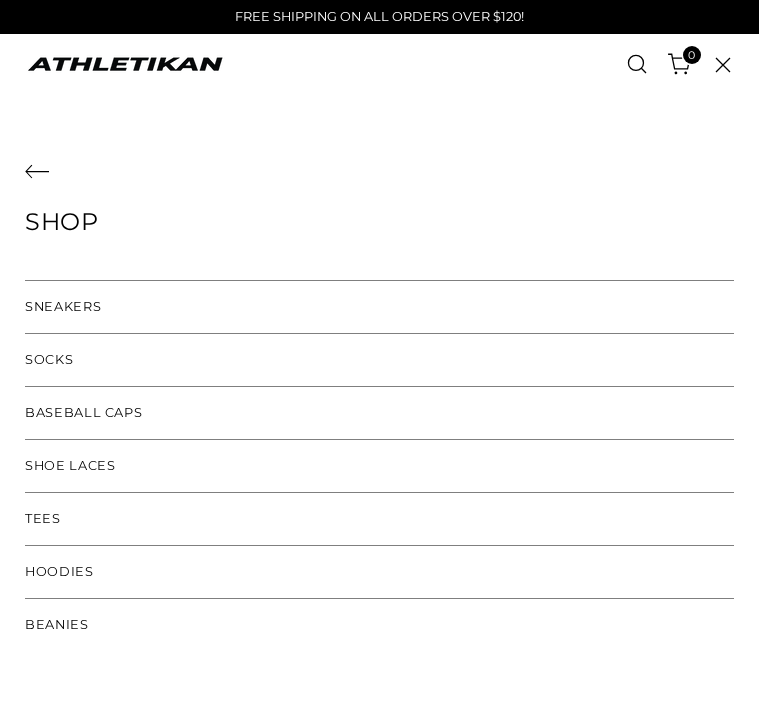 click on "BEANIES" at bounding box center [57, 624] 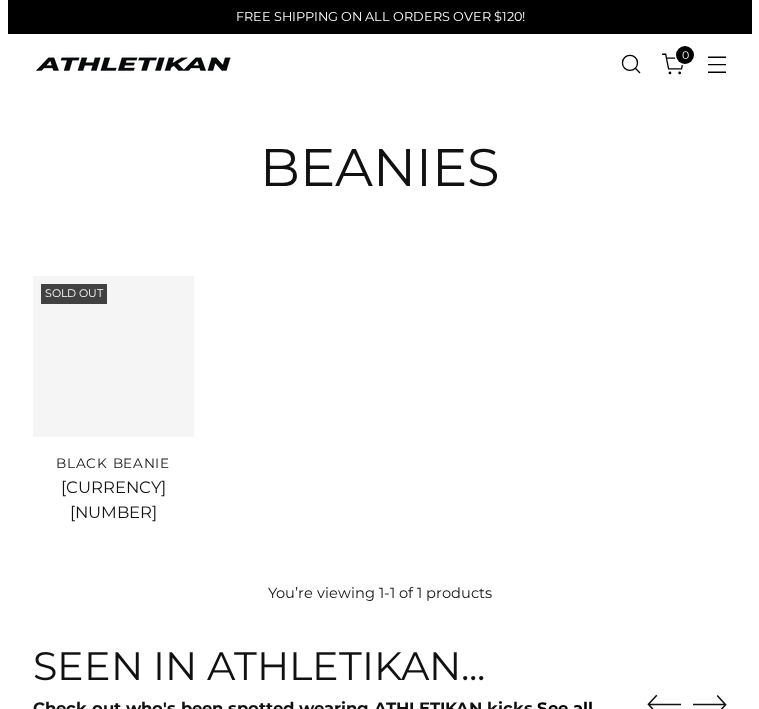 scroll, scrollTop: 0, scrollLeft: 0, axis: both 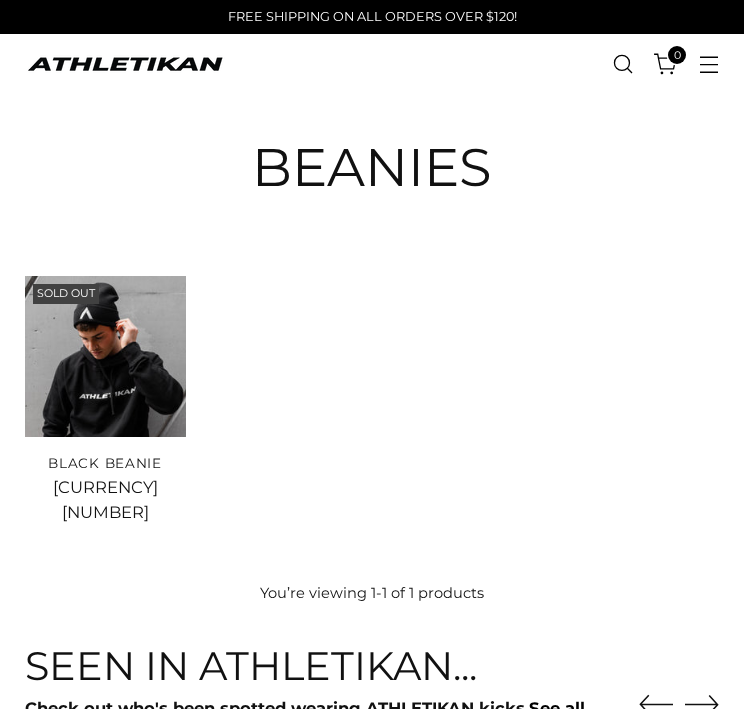 click at bounding box center (708, 64) 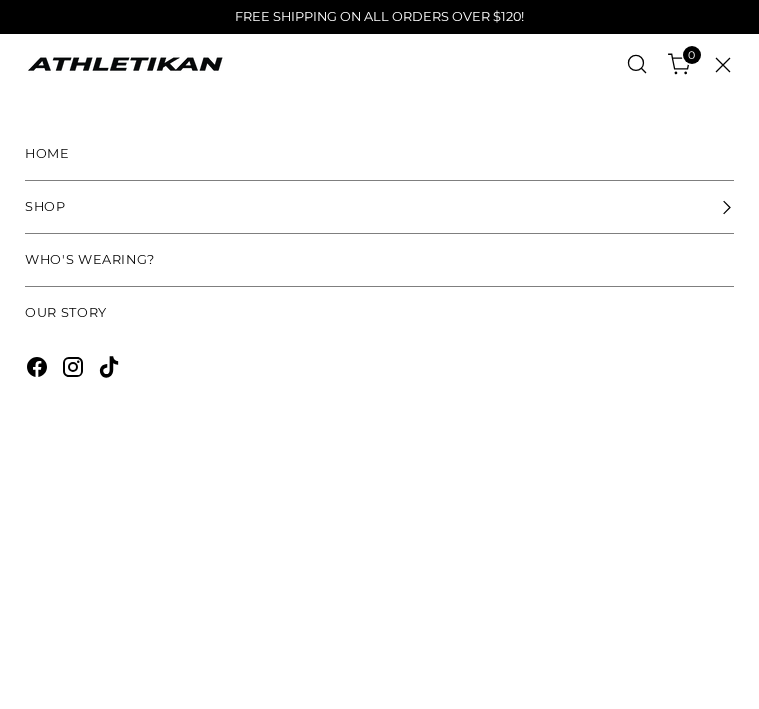 click 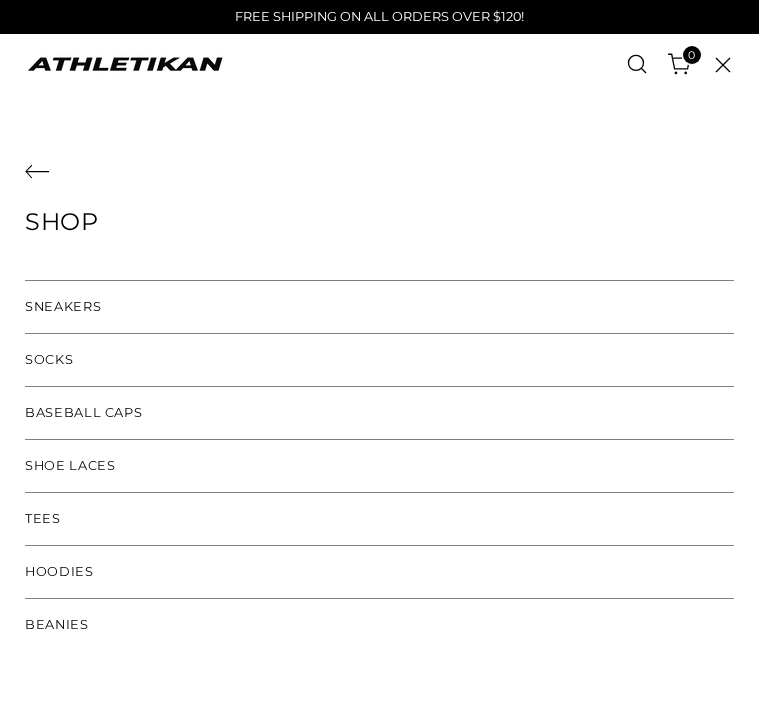 click on "SHOP
SNEAKERS
SOCKS
BASEBALL CAPS
SHOE LACES
TEES
HOODIES
BEANIES" at bounding box center (379, 389) 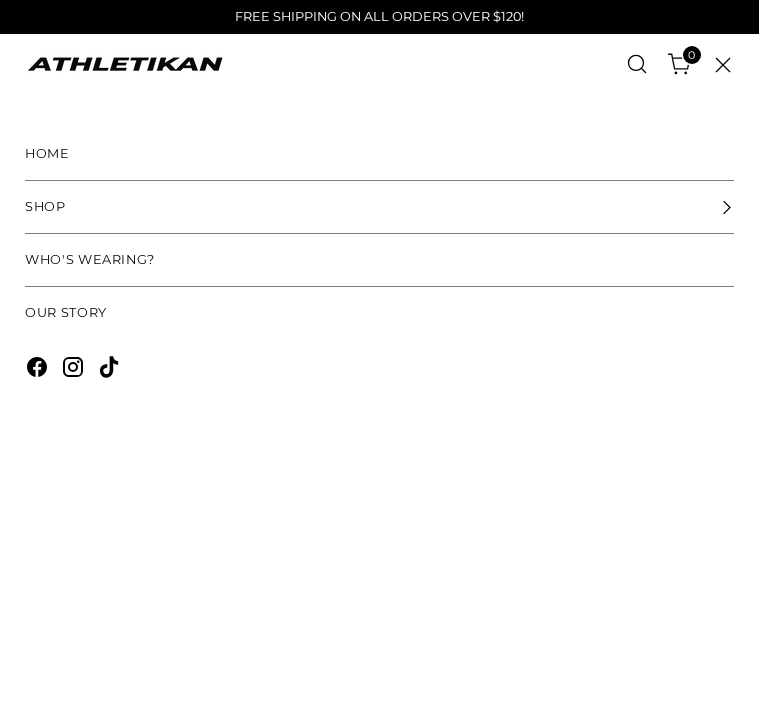 click on "WHO'S WEARING?" at bounding box center [90, 259] 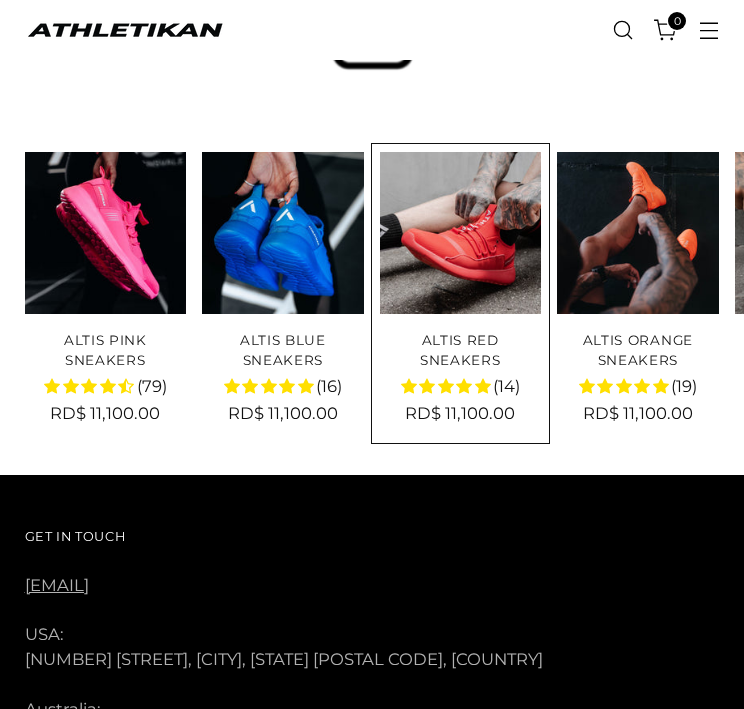 scroll, scrollTop: 2900, scrollLeft: 0, axis: vertical 